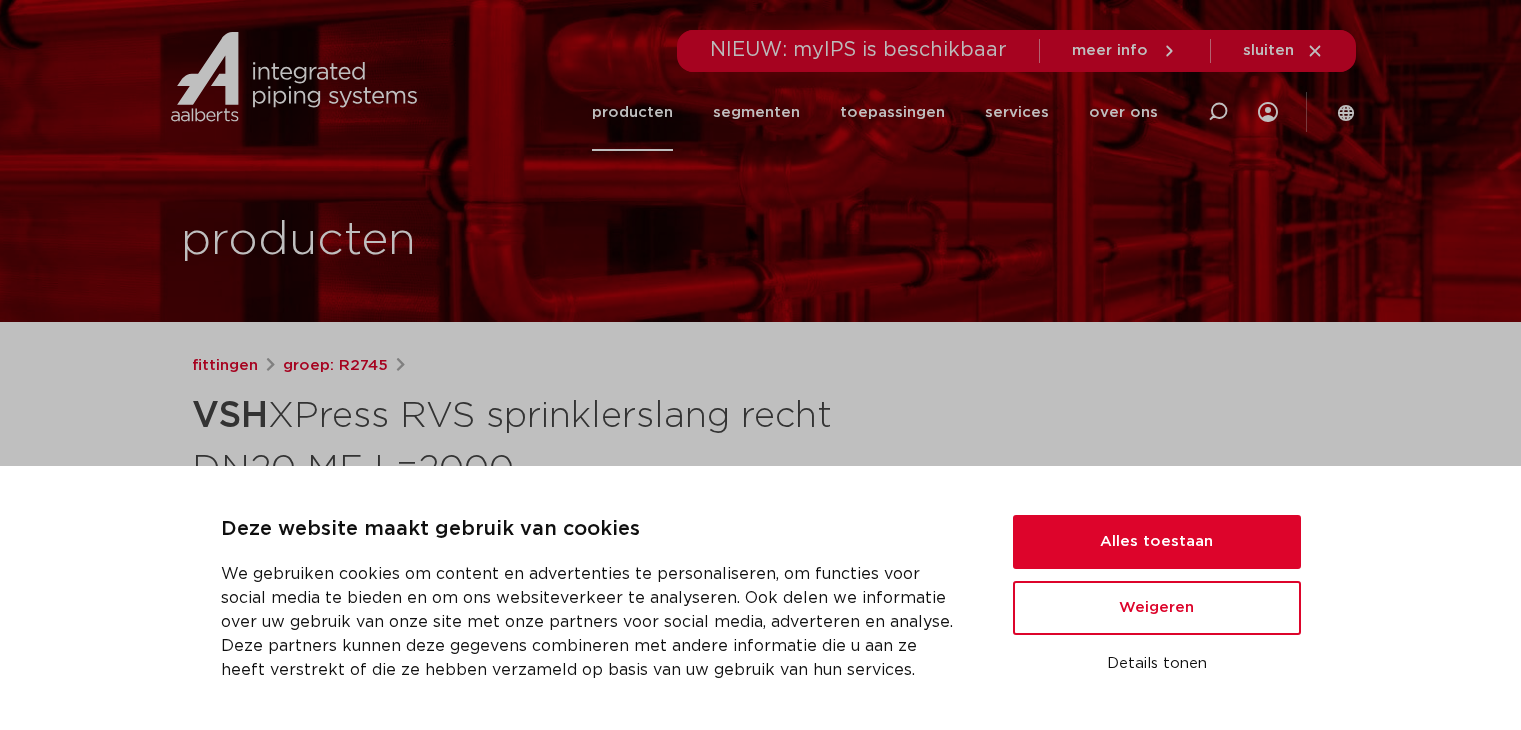 scroll, scrollTop: 0, scrollLeft: 0, axis: both 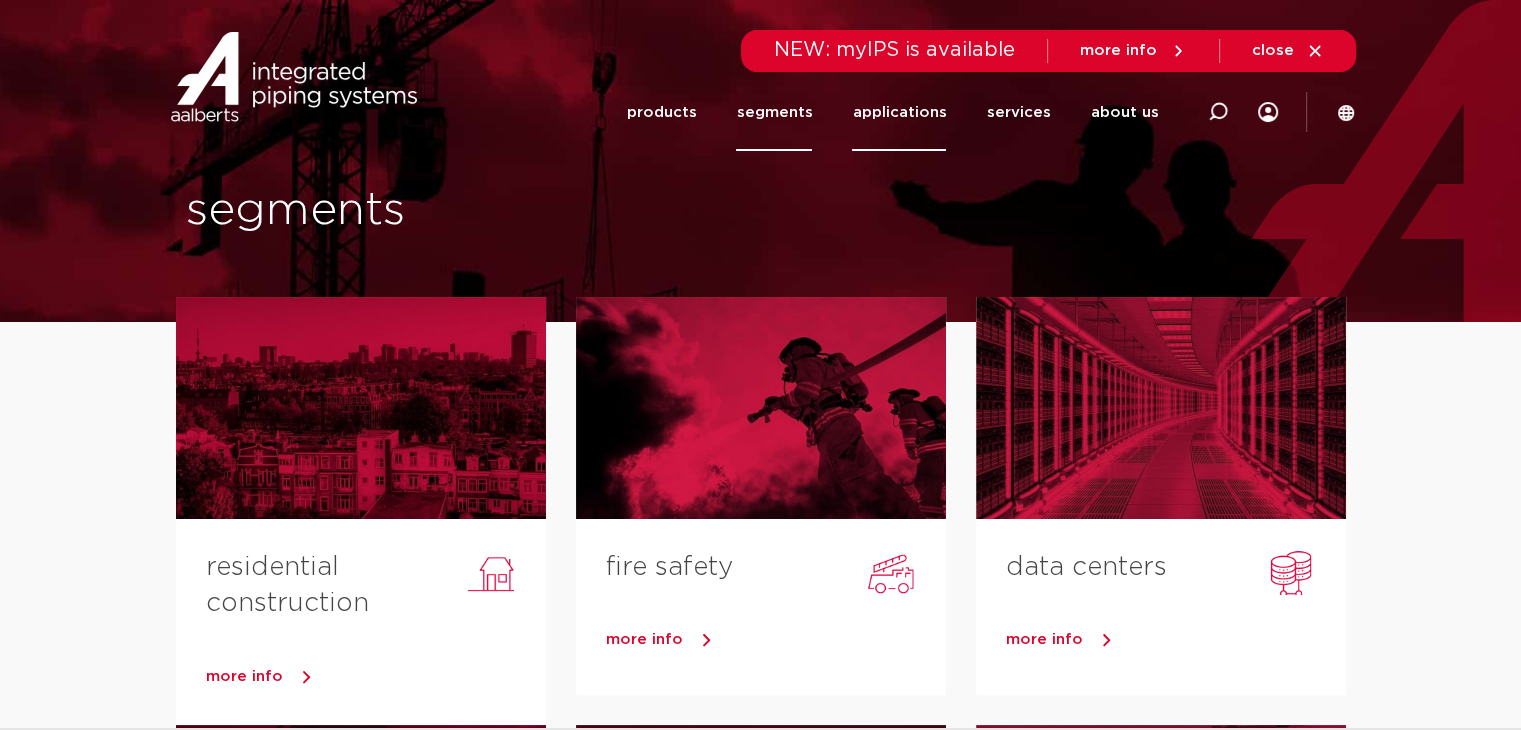 click on "applications" 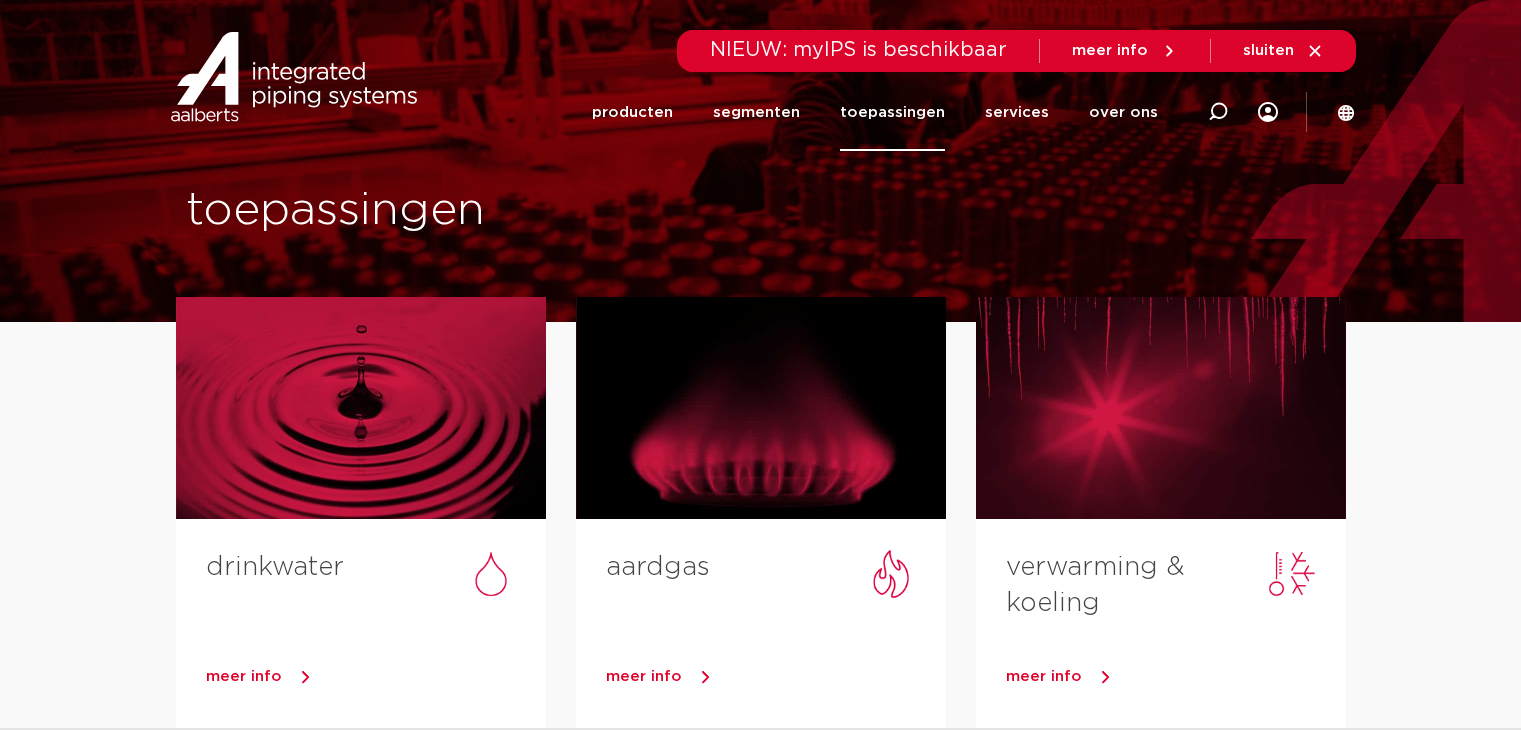 scroll, scrollTop: 377, scrollLeft: 0, axis: vertical 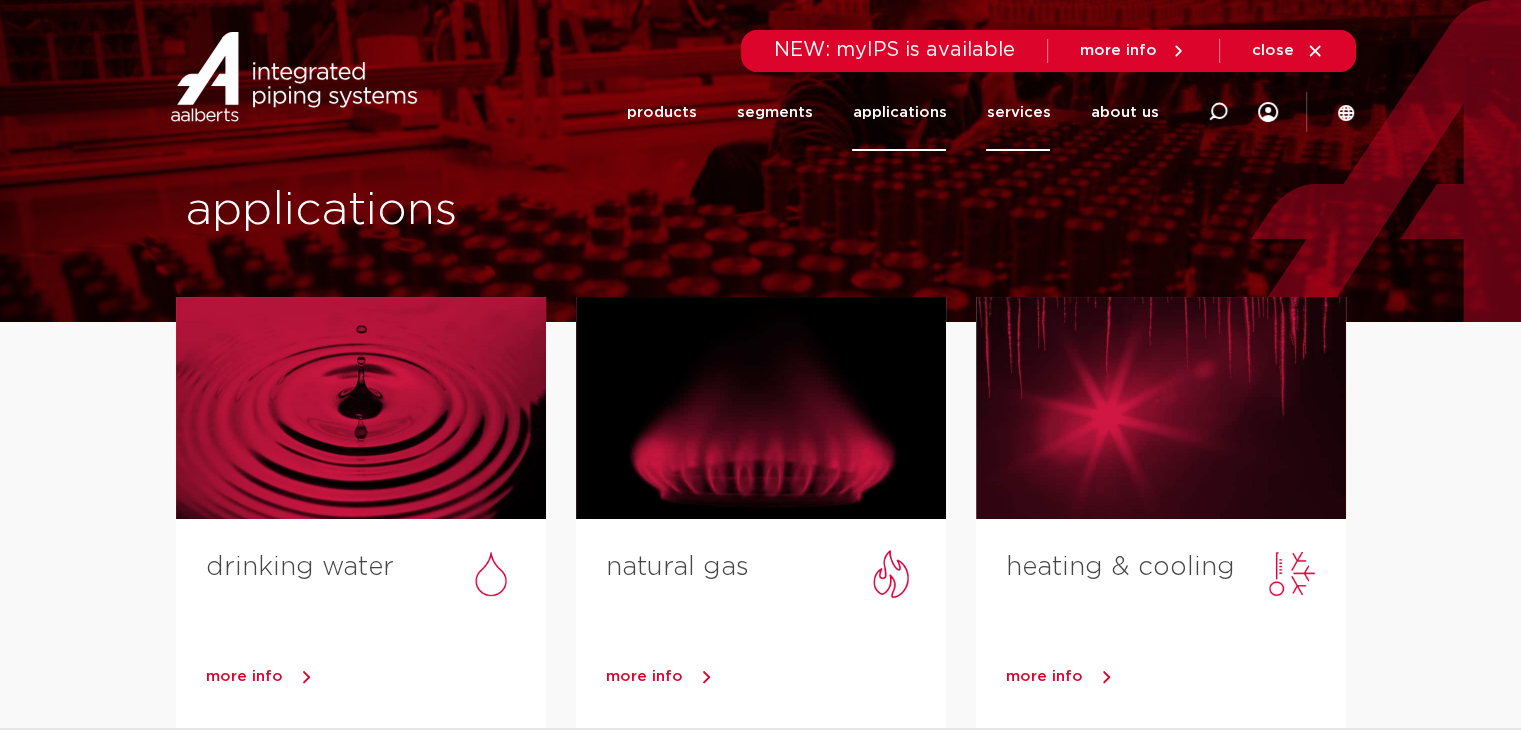click on "services" 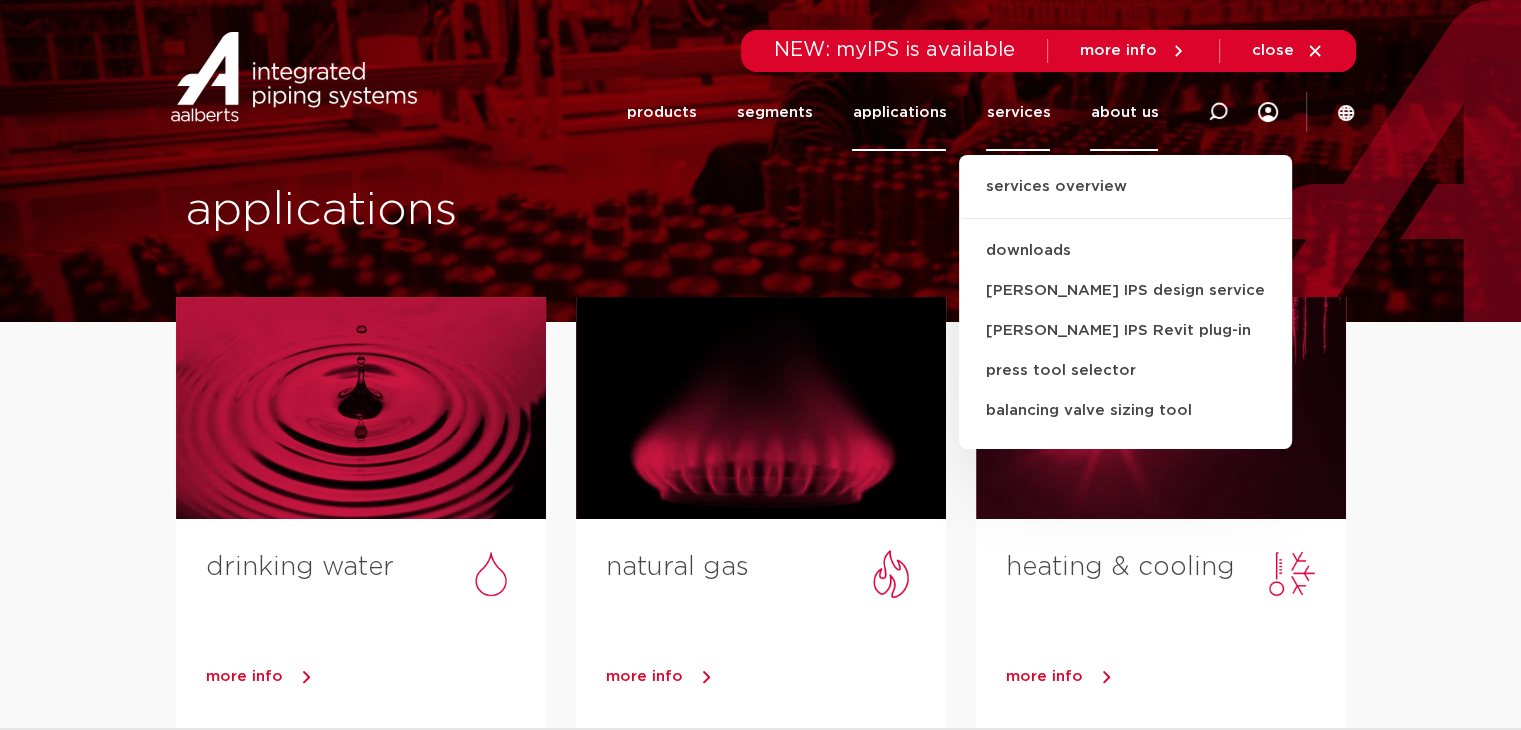 click on "about us" 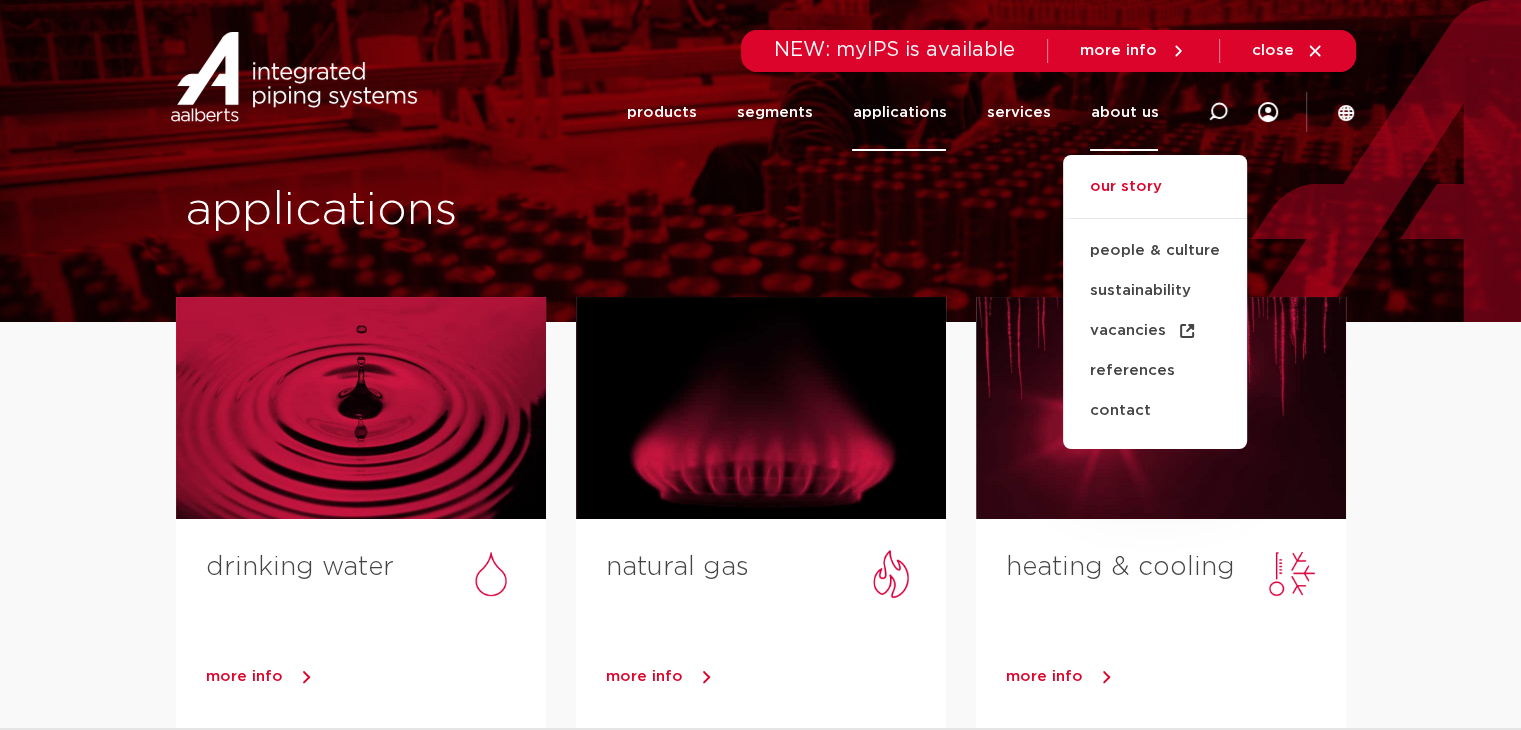 click on "our story" 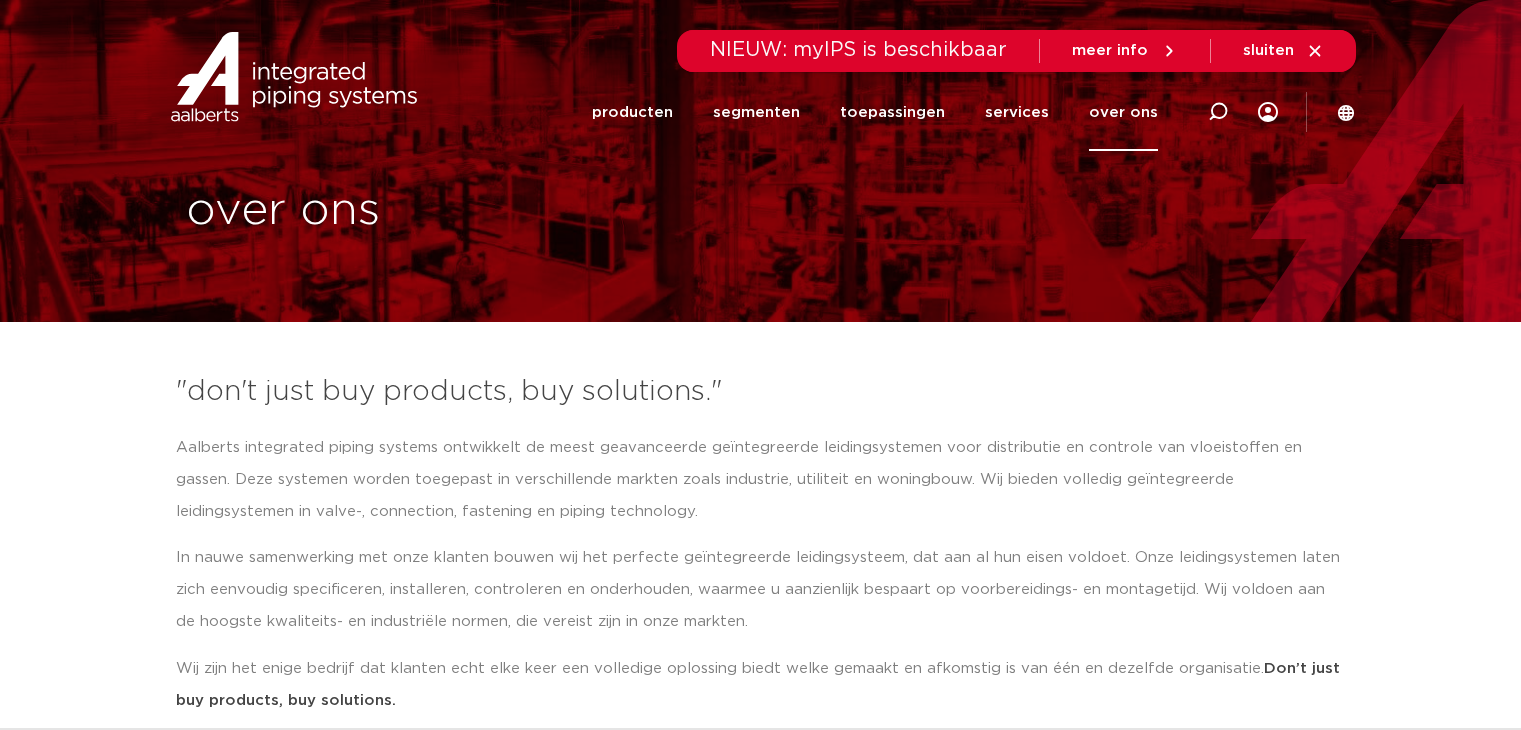 scroll, scrollTop: 0, scrollLeft: 0, axis: both 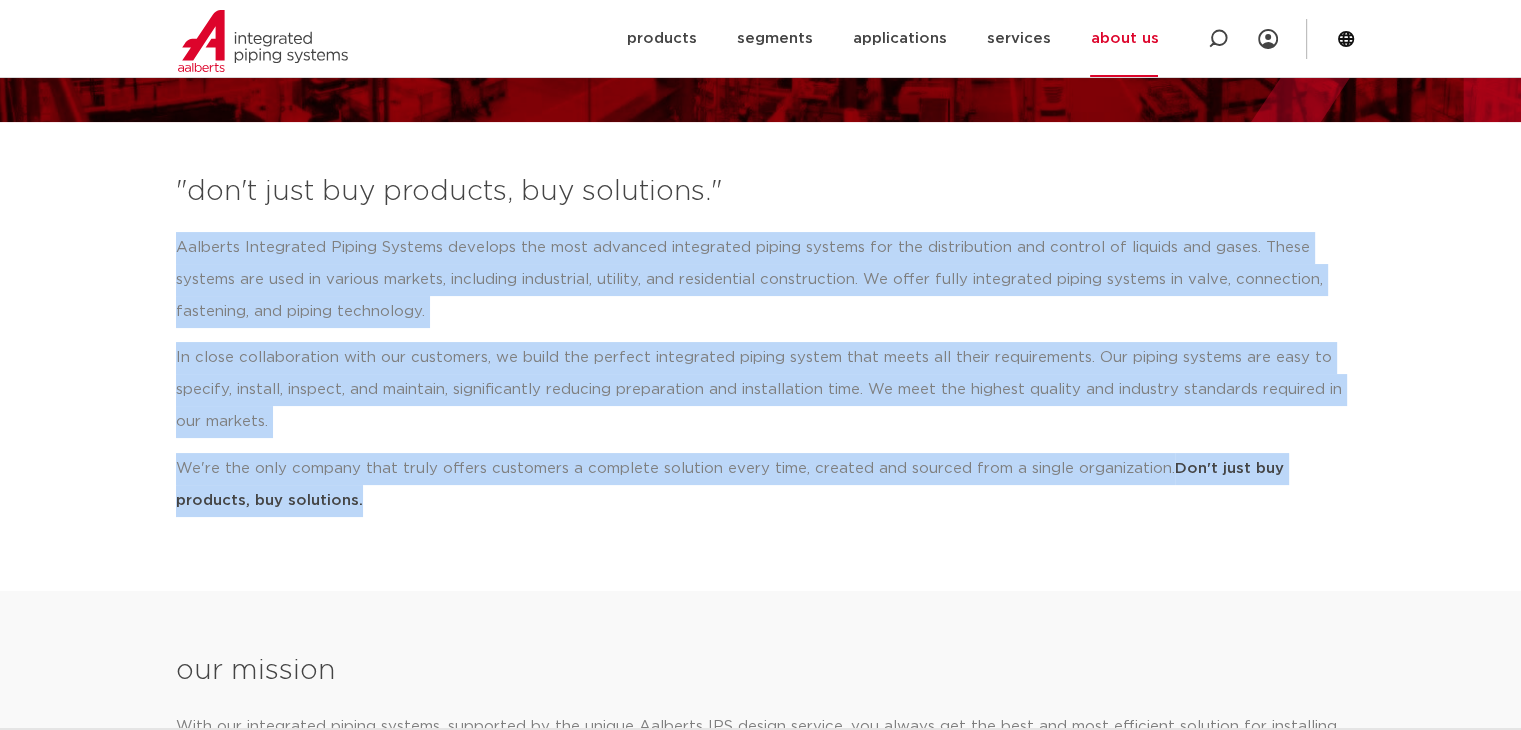 drag, startPoint x: 212, startPoint y: 244, endPoint x: 1312, endPoint y: 501, distance: 1129.6234 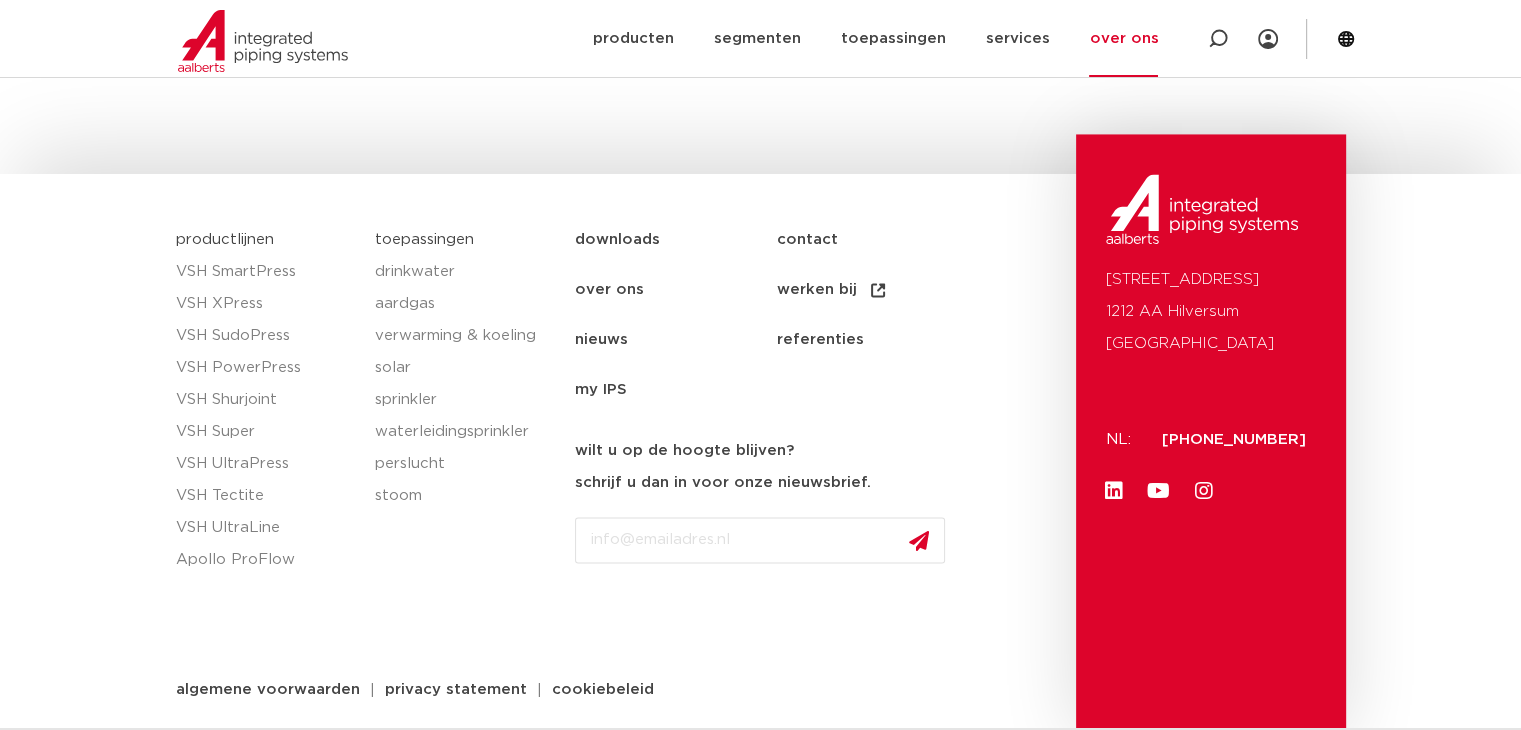 scroll, scrollTop: 3157, scrollLeft: 0, axis: vertical 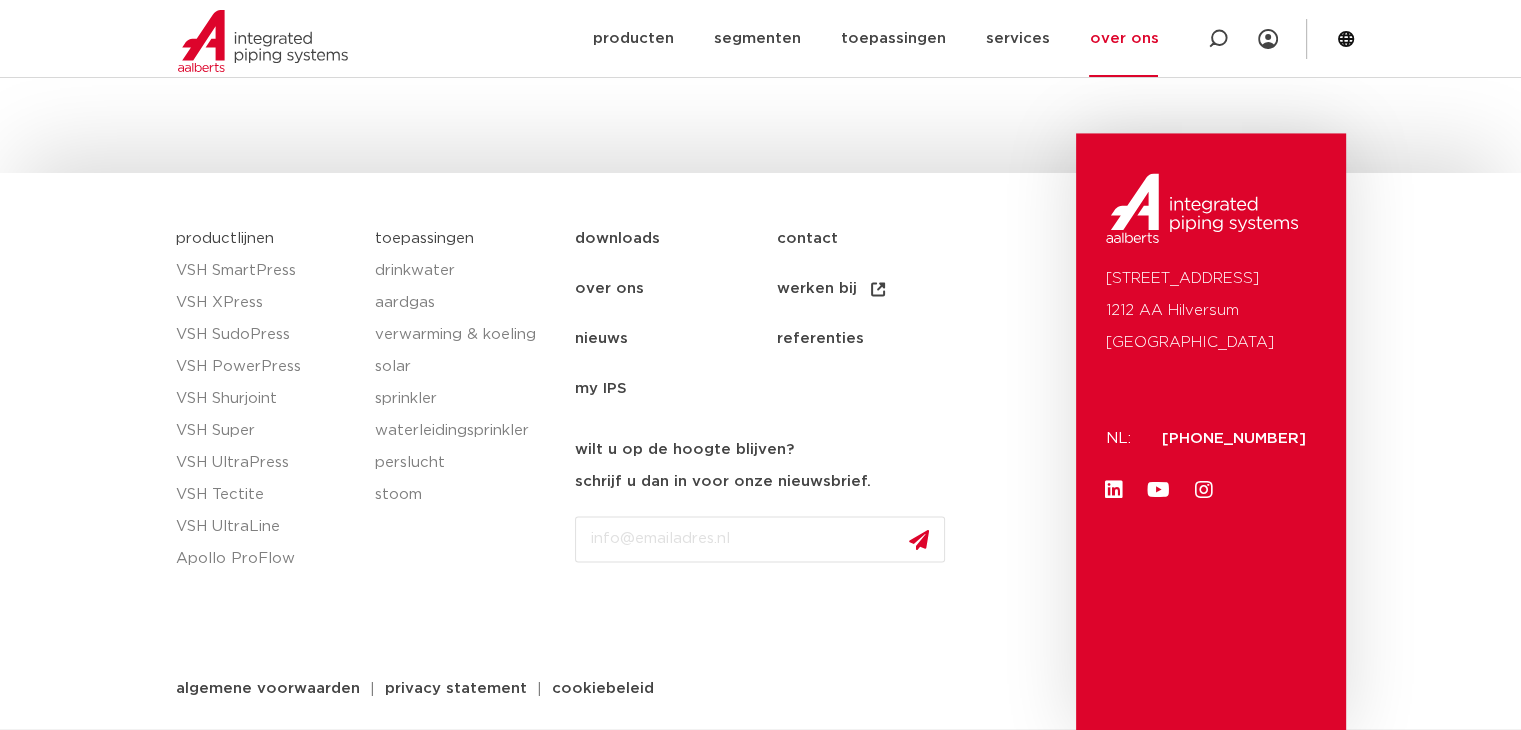click on "productlijnen
VSH SmartPress
VSH XPress
VSH SudoPress
VSH PowerPress
VSH Shurjoint
VSH Super
VSH UltraPress
VSH Tectite
VSH UltraLine
Apollo ProFlow                     toepassingen
drinkwater
aardgas
verwarming & koeling
solar
sprinkler
waterleidingsprinkler
perslucht
stoom                     downloads contact over ons werken bij      nieuws referenties my IPS downloads contact over ons werken bij      nieuws referenties my IPS wilt u op de hoogte blijven? schrijf u dan in voor onze nieuwsbrief.                          Email
CAPTCHA Phone Dit veld is bedoeld voor validatiedoeleinden en moet niet worden gewijzigd." at bounding box center [760, 451] 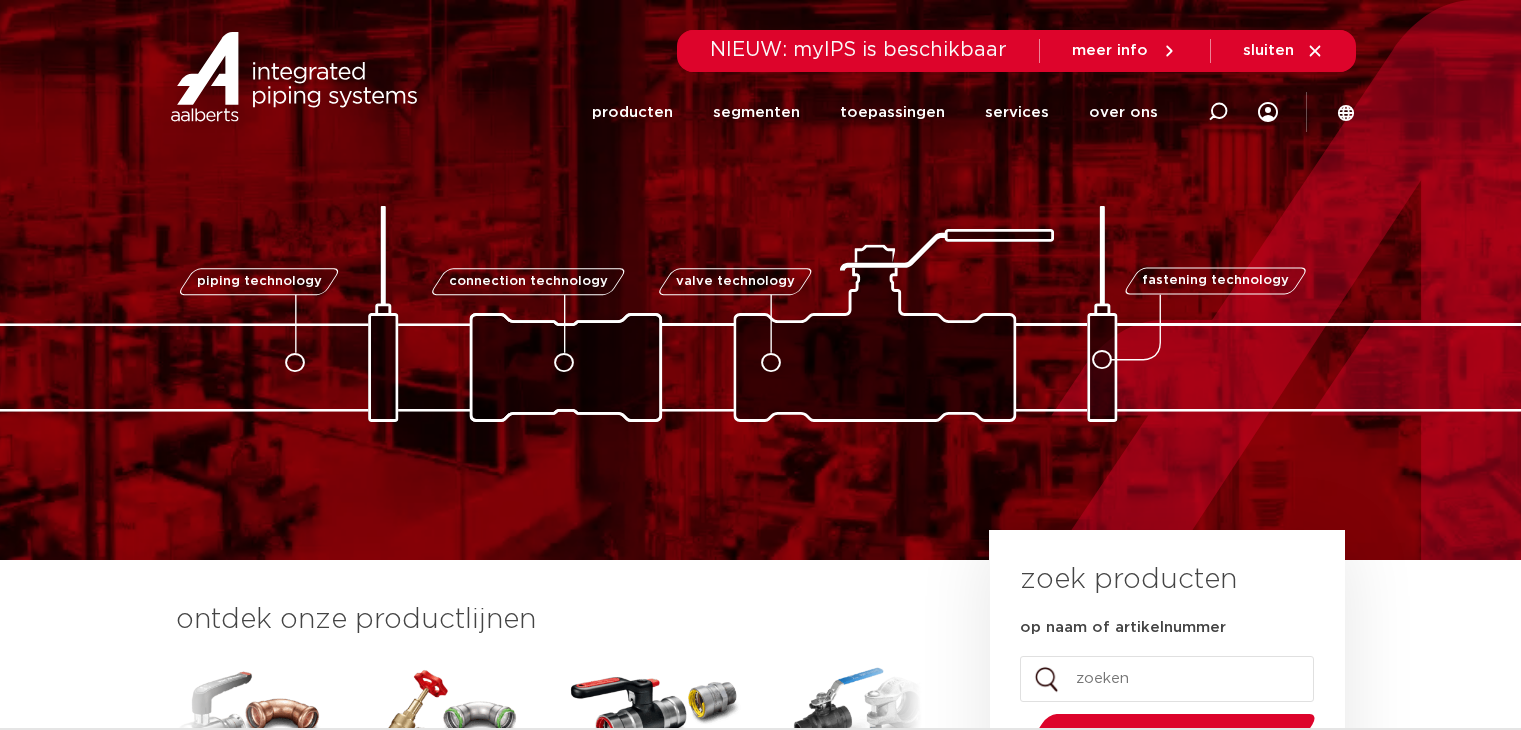 scroll, scrollTop: 0, scrollLeft: 0, axis: both 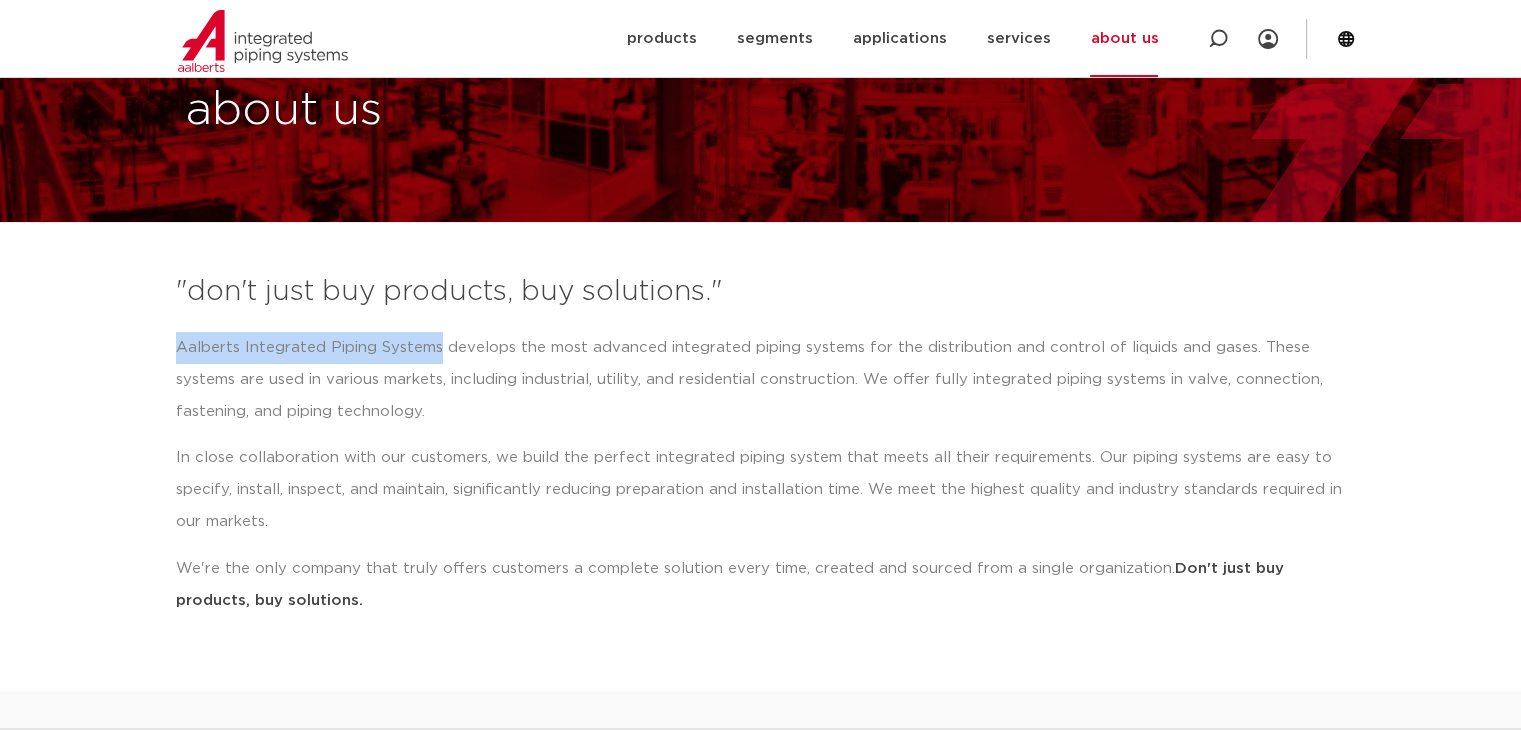 drag, startPoint x: 173, startPoint y: 348, endPoint x: 436, endPoint y: 348, distance: 263 